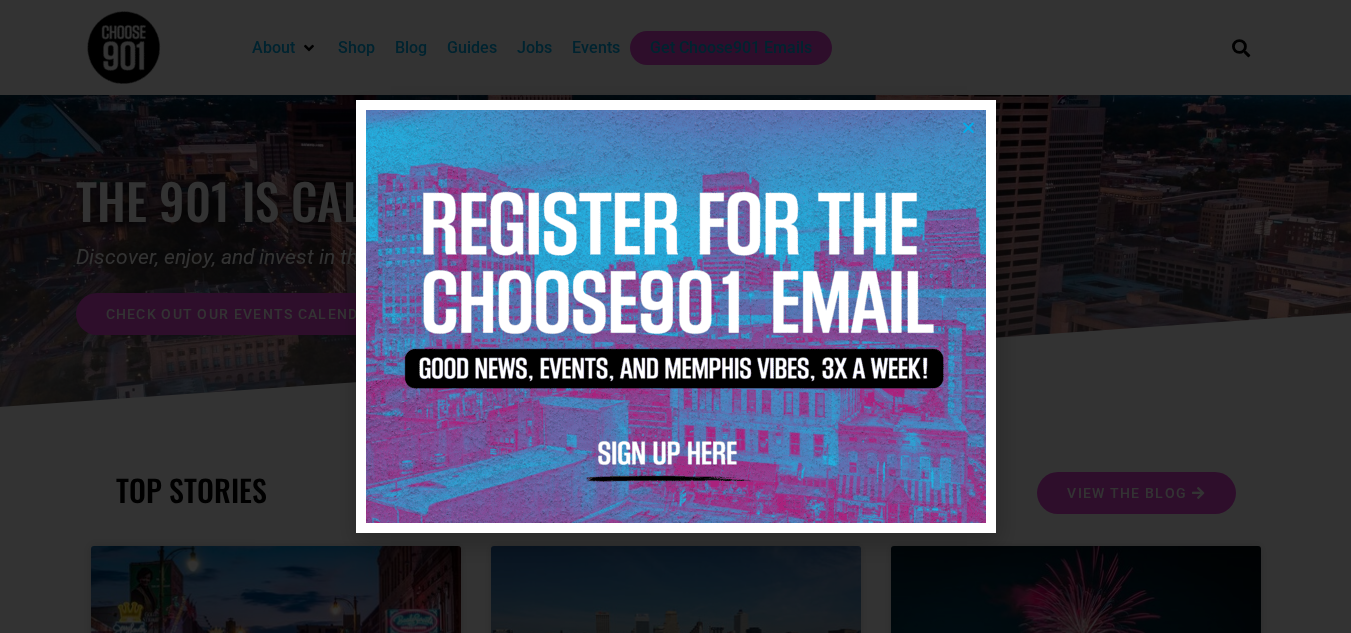 scroll, scrollTop: 0, scrollLeft: 0, axis: both 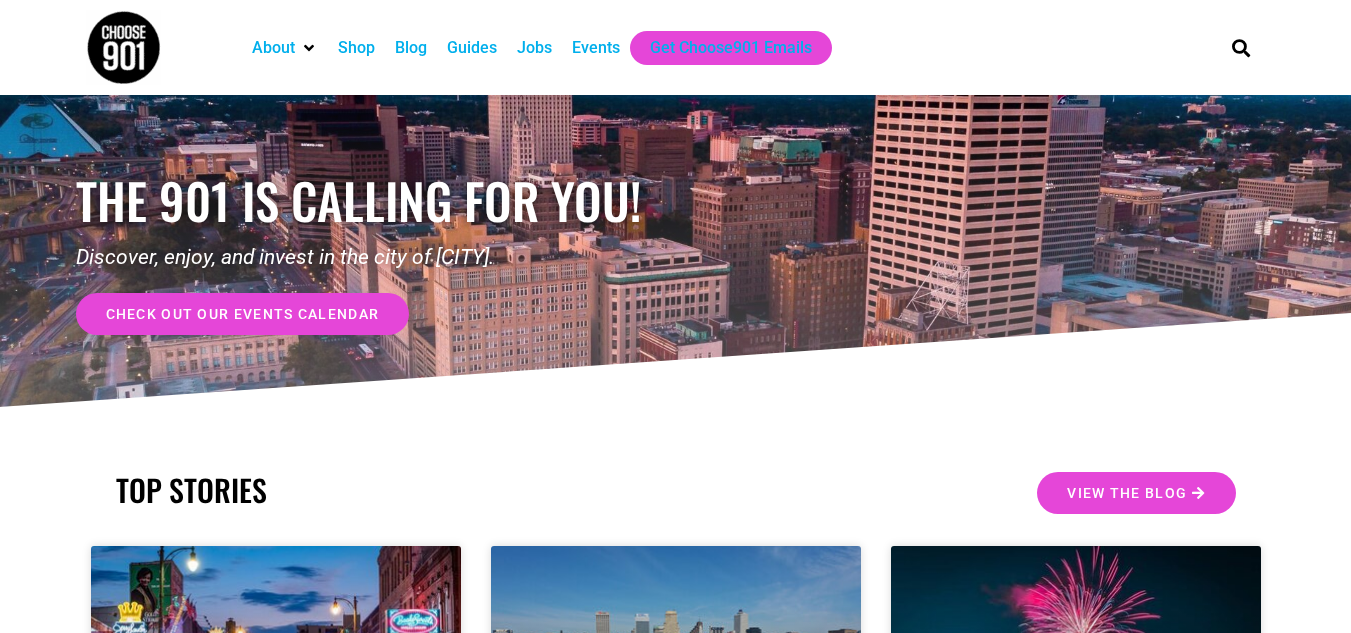 click on "Jobs" at bounding box center [534, 48] 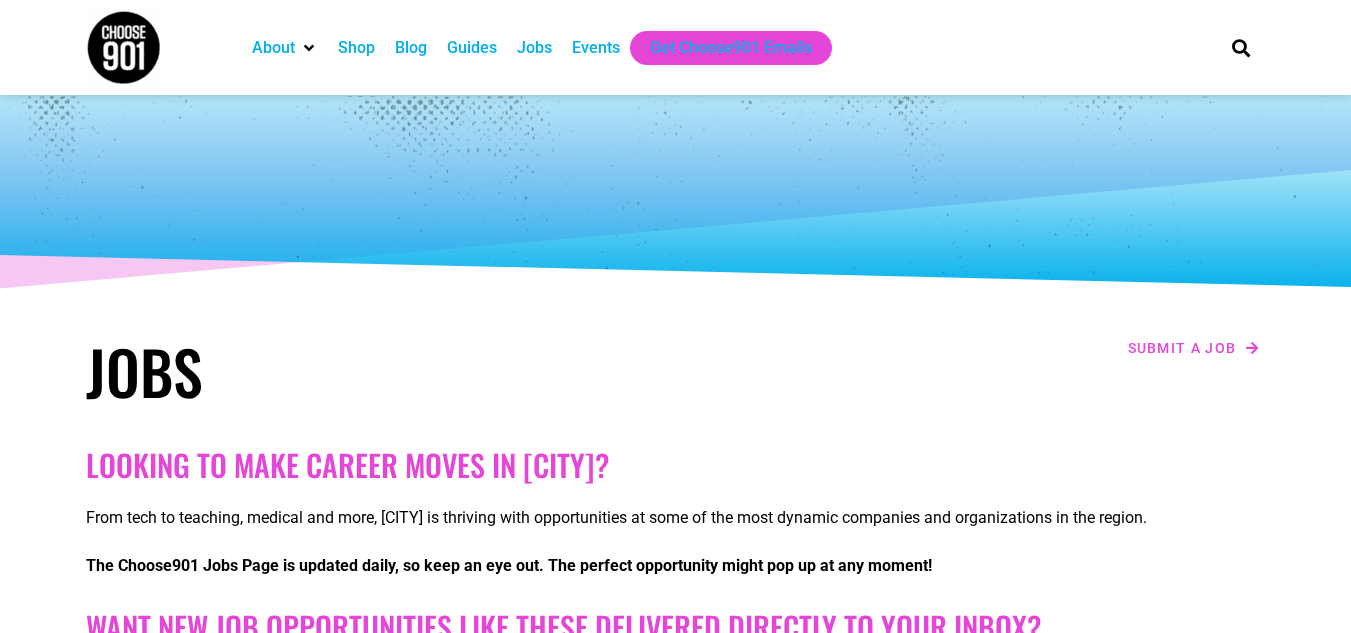 scroll, scrollTop: 0, scrollLeft: 0, axis: both 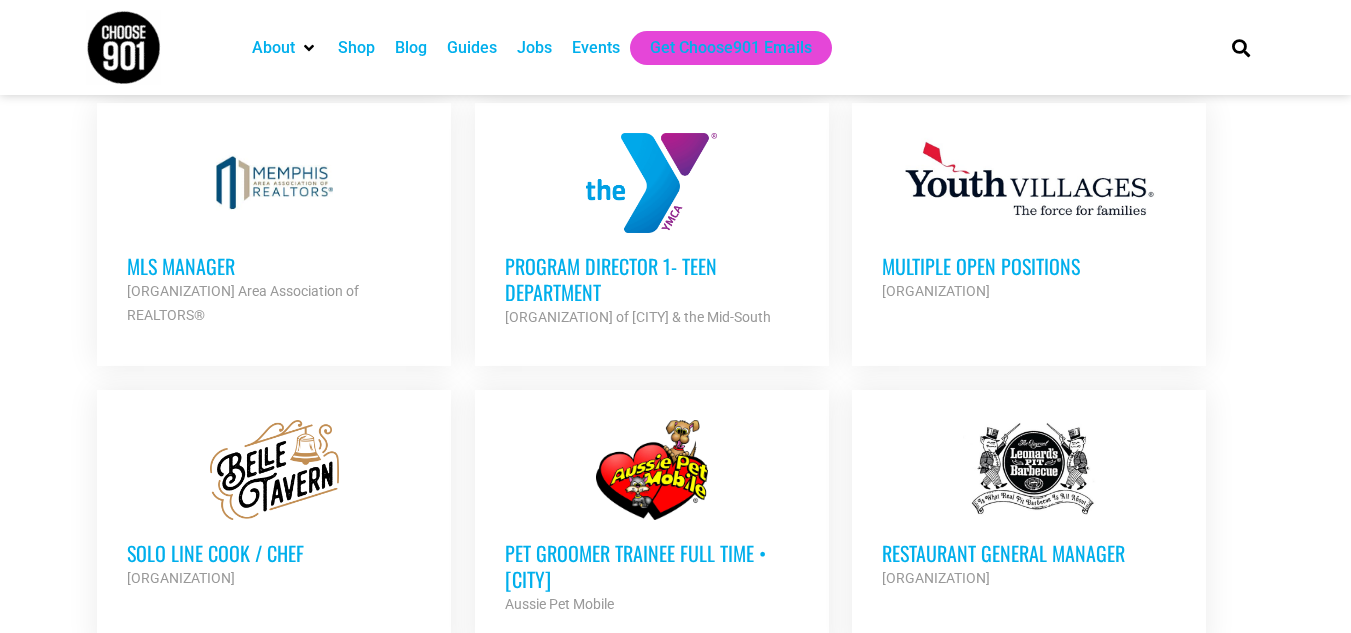 click on "Program Director 1- Teen Department" at bounding box center [652, 279] 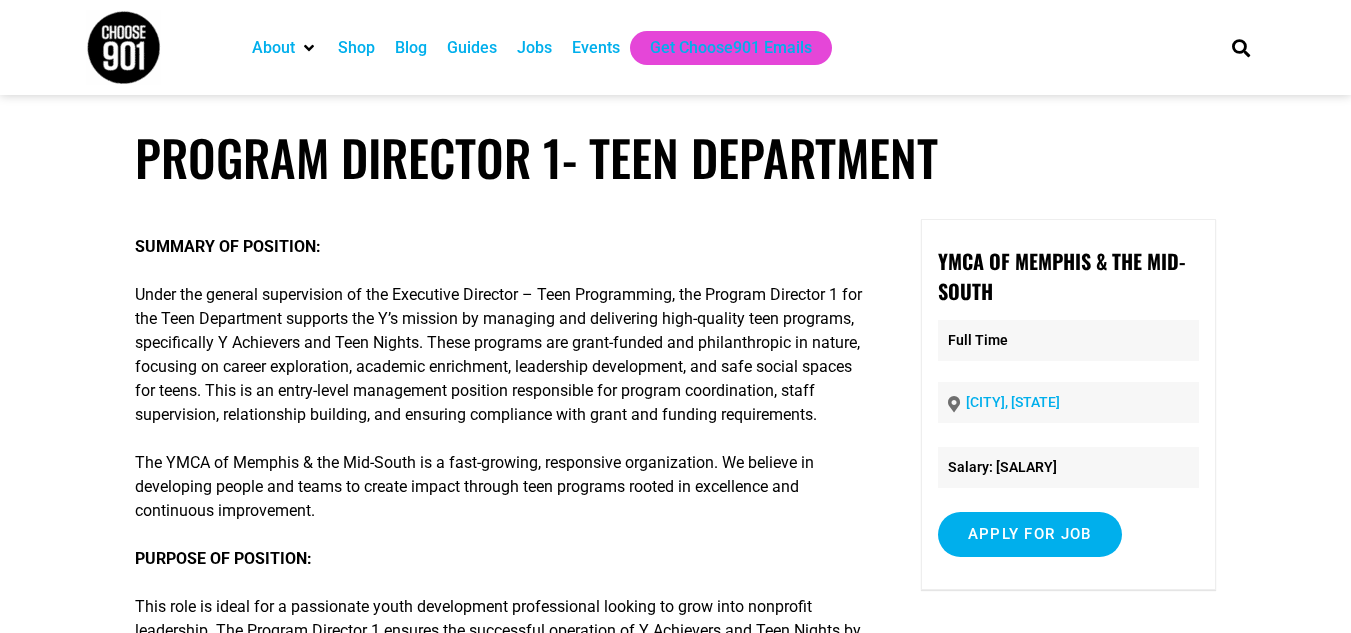 scroll, scrollTop: 0, scrollLeft: 0, axis: both 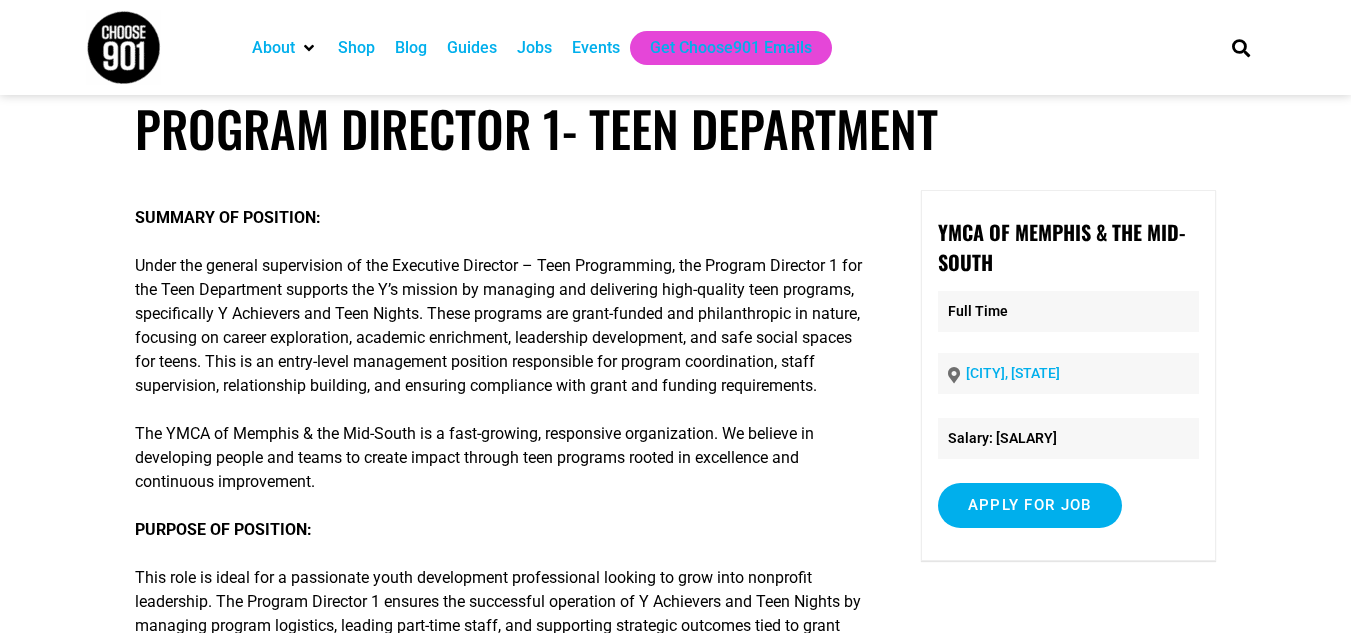 click on "YMCA of Memphis & the Mid-South
Full Time
Cordova, TN
Salary: $45,000-$50,000
Apply for job
To apply for this job please visit  recruiting.paylocity.com ." at bounding box center (1068, 375) 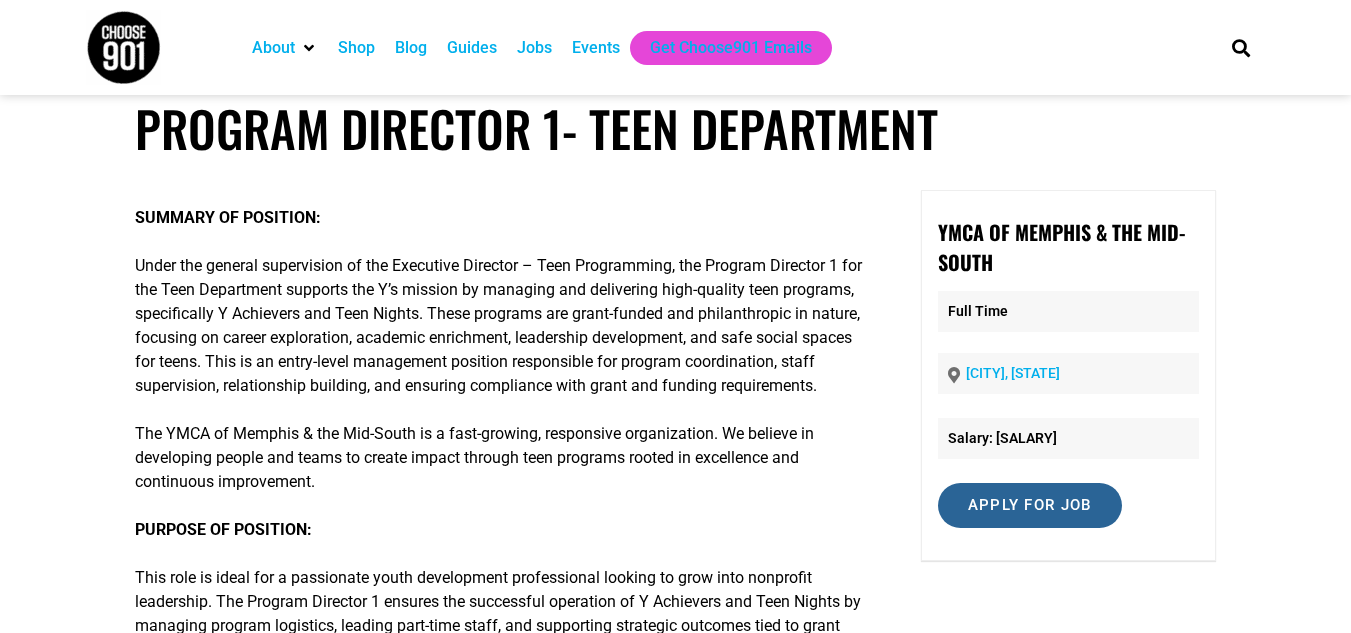 click on "Apply for job" at bounding box center [1030, 505] 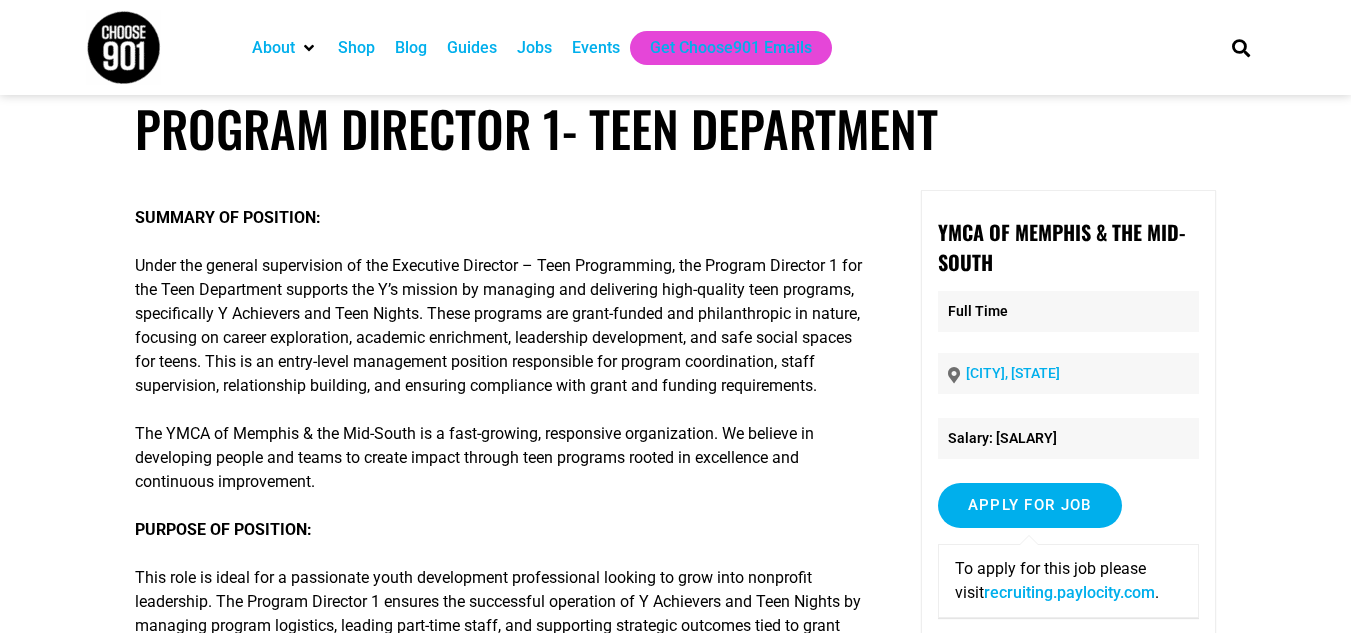 click on "recruiting.paylocity.com" at bounding box center [1069, 592] 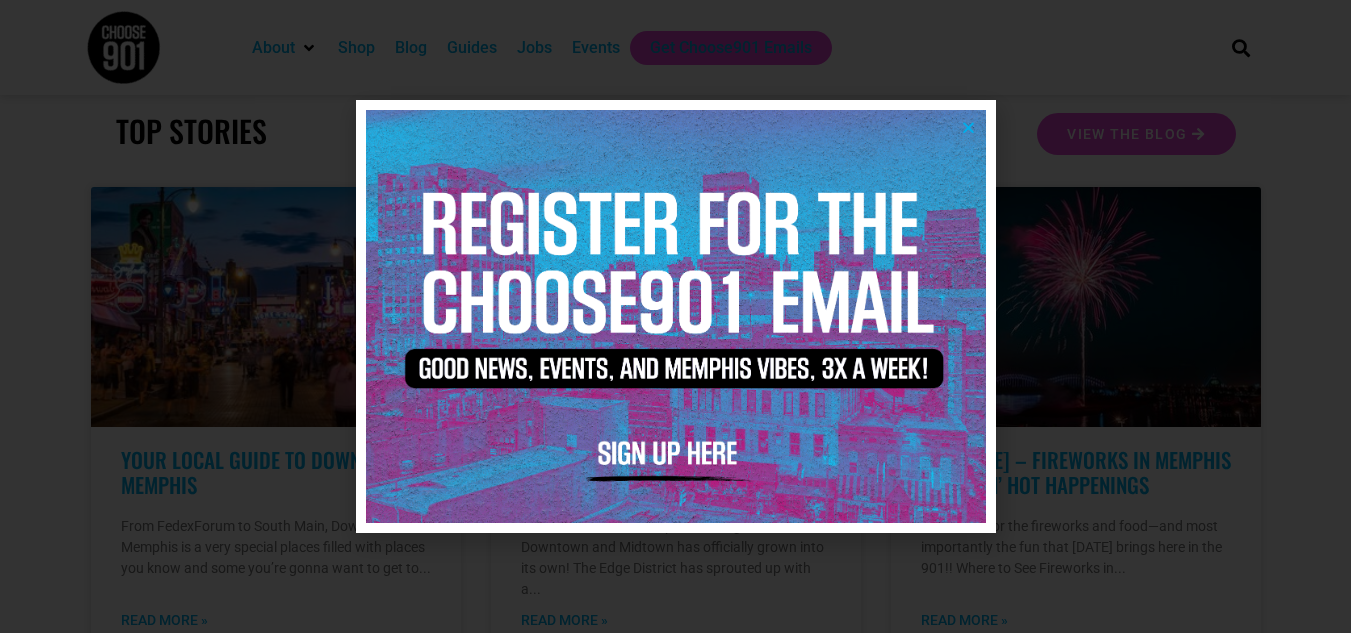 scroll, scrollTop: 364, scrollLeft: 0, axis: vertical 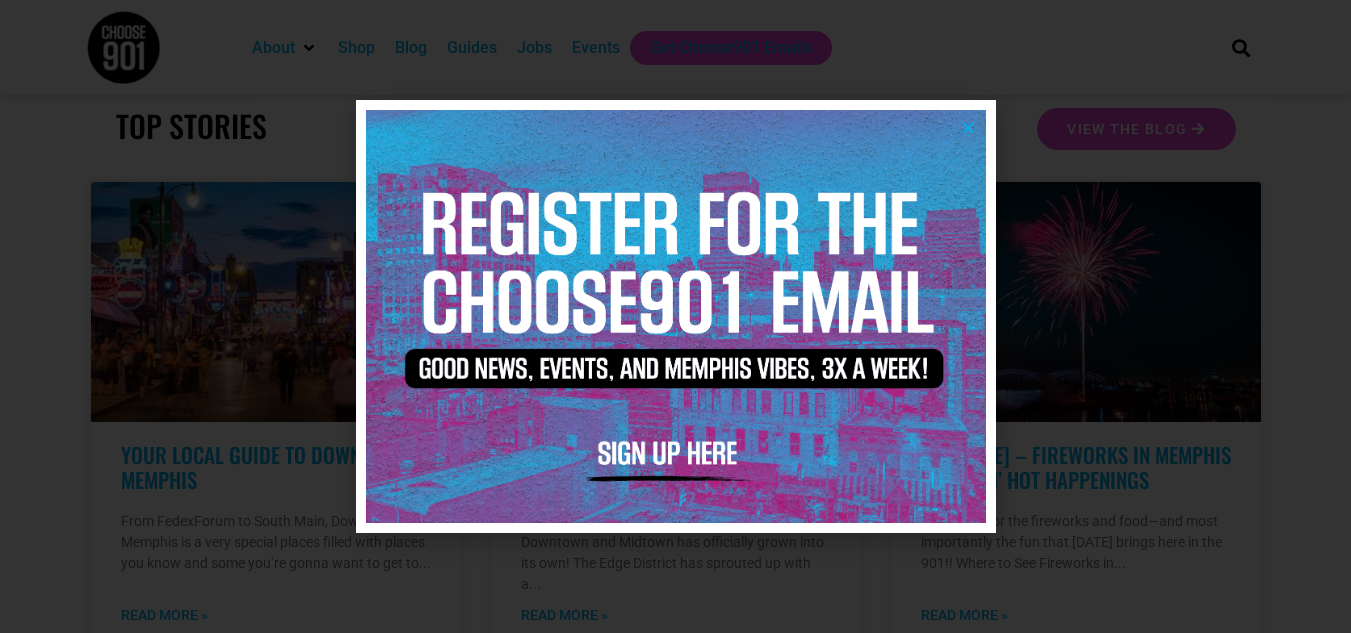 click at bounding box center (968, 127) 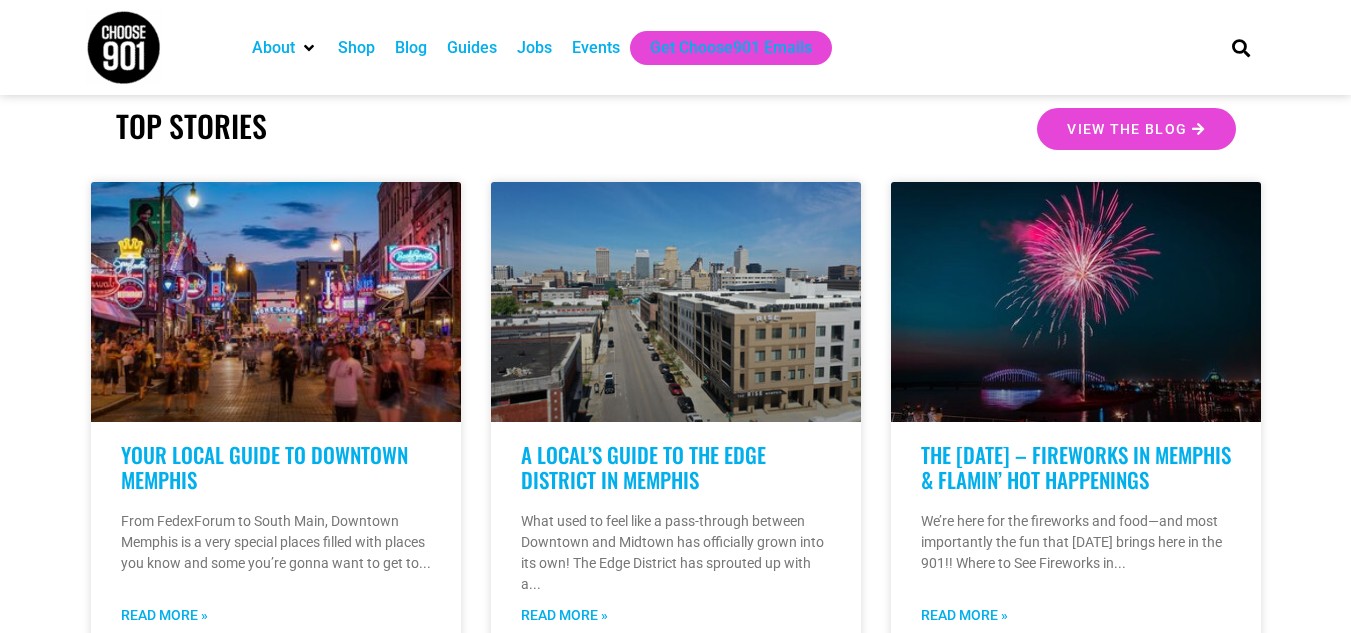 click on "Jobs" at bounding box center (534, 48) 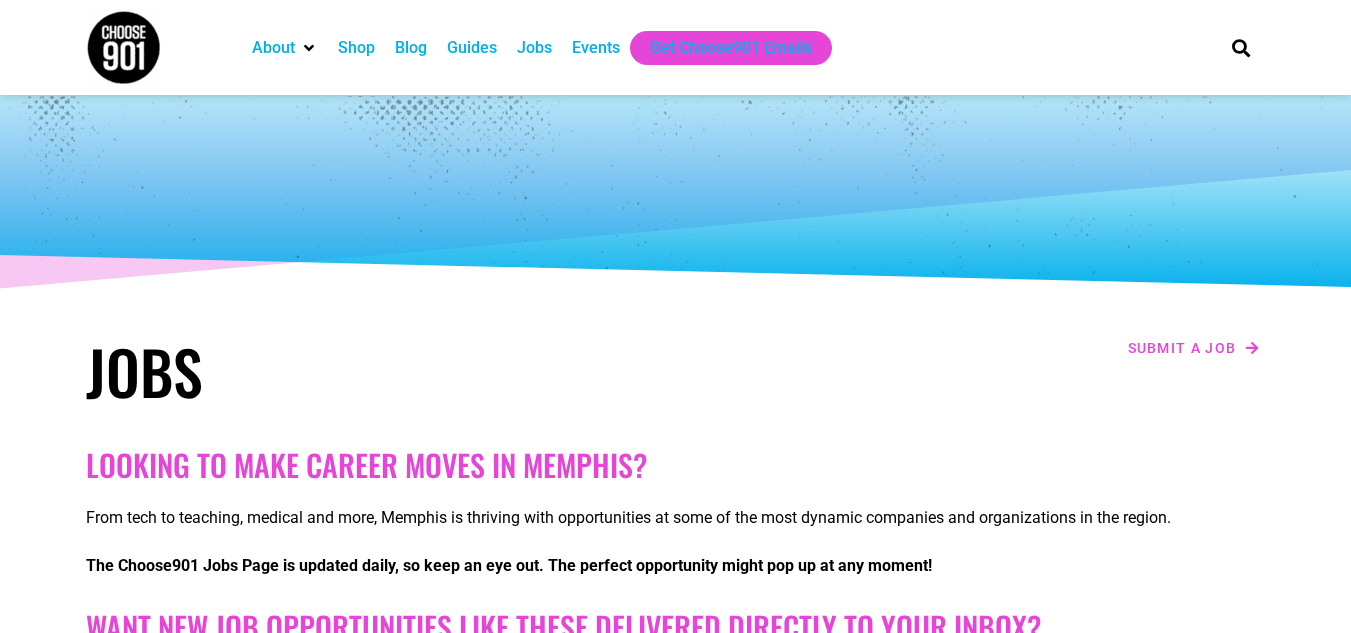 scroll, scrollTop: 1, scrollLeft: 0, axis: vertical 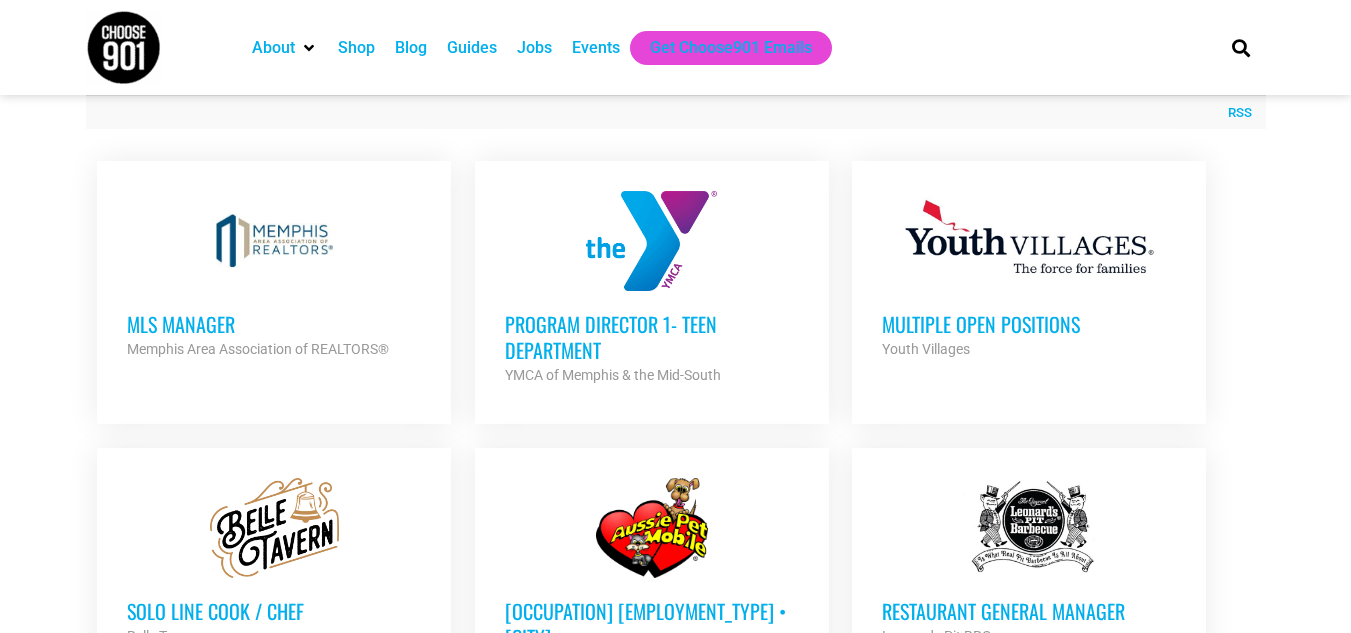 click on "Multiple Open Positions" at bounding box center (1029, 324) 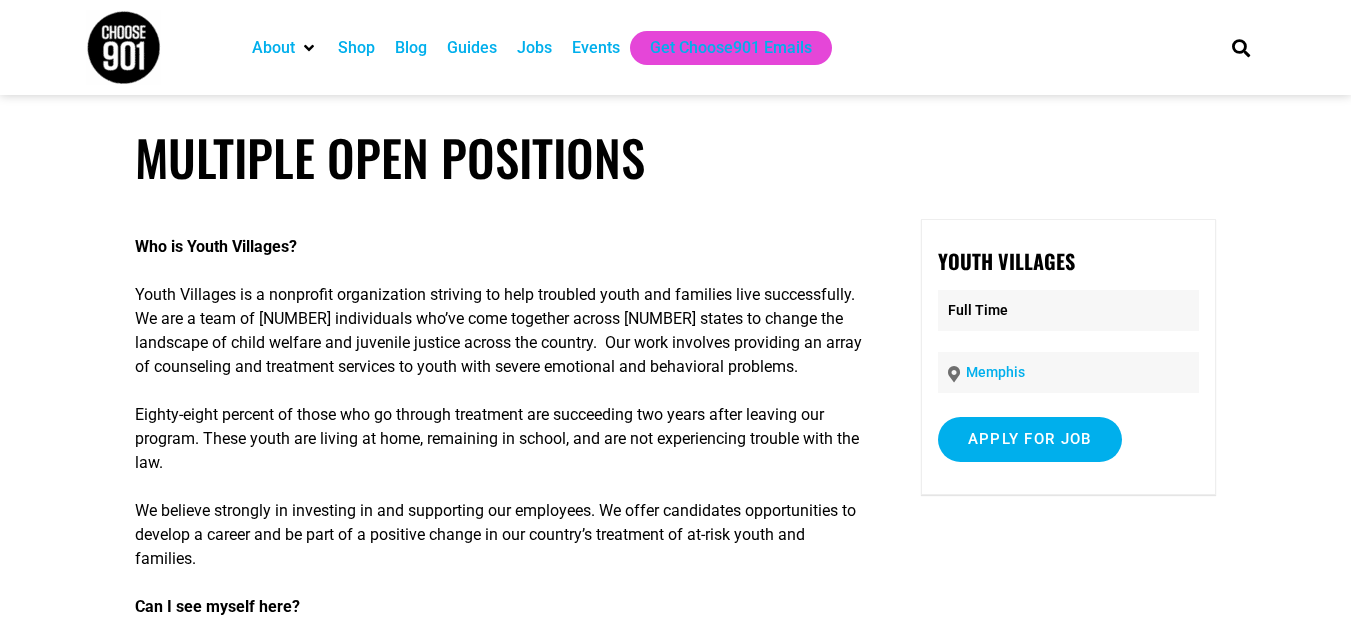 scroll, scrollTop: 0, scrollLeft: 0, axis: both 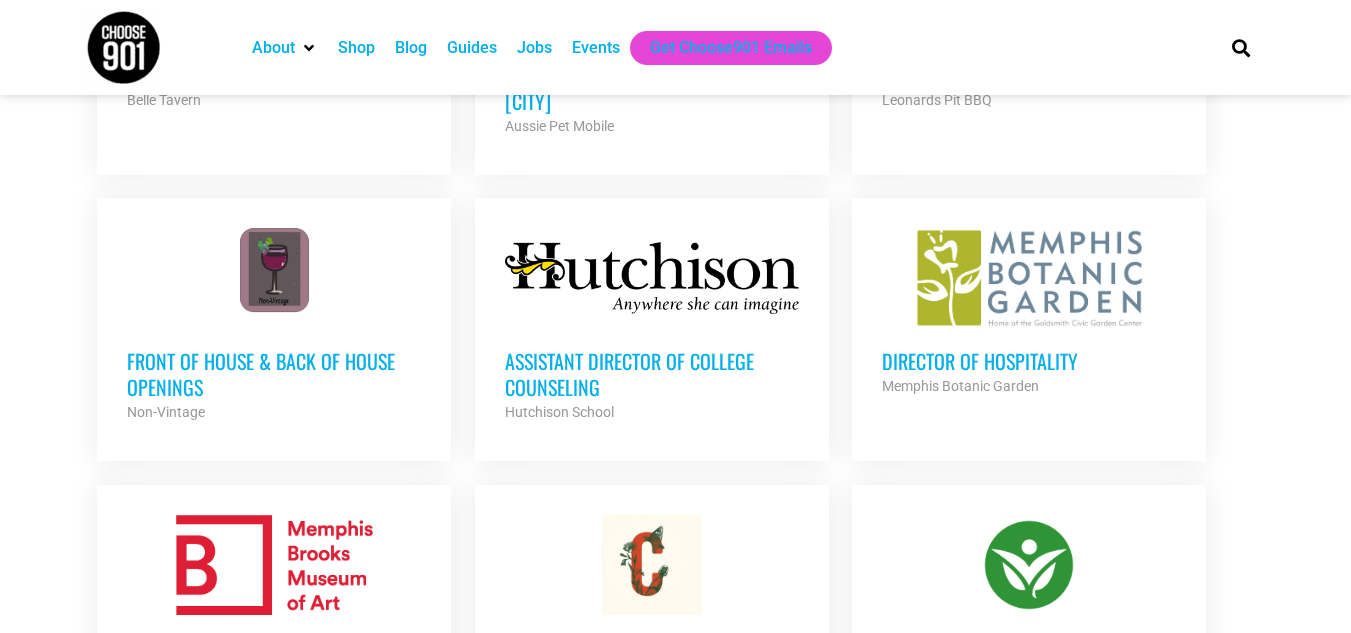 click at bounding box center (1029, 278) 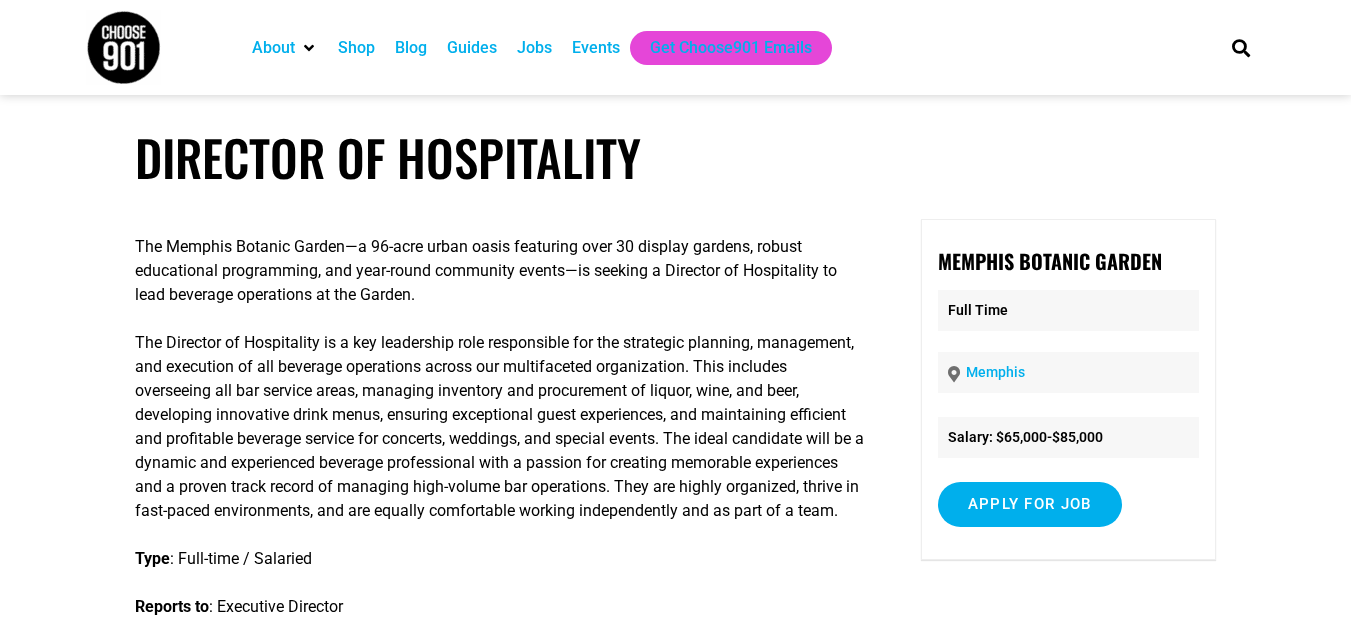scroll, scrollTop: 0, scrollLeft: 0, axis: both 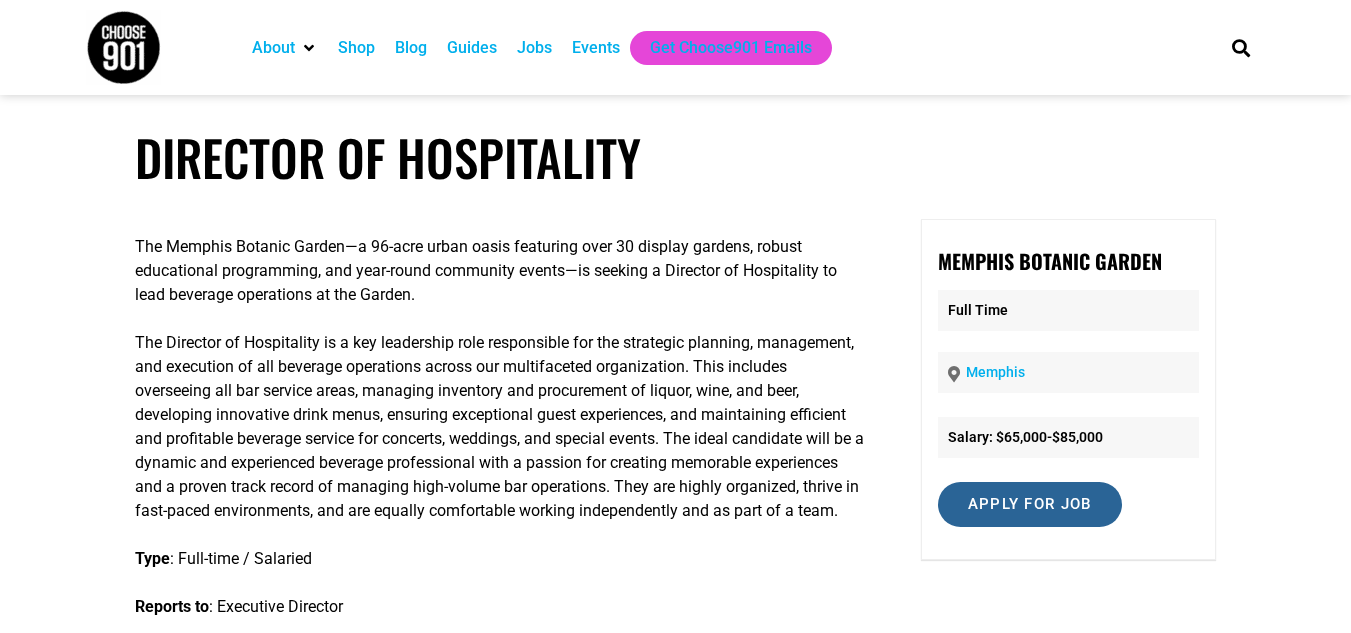 click on "Apply for job" at bounding box center (1030, 504) 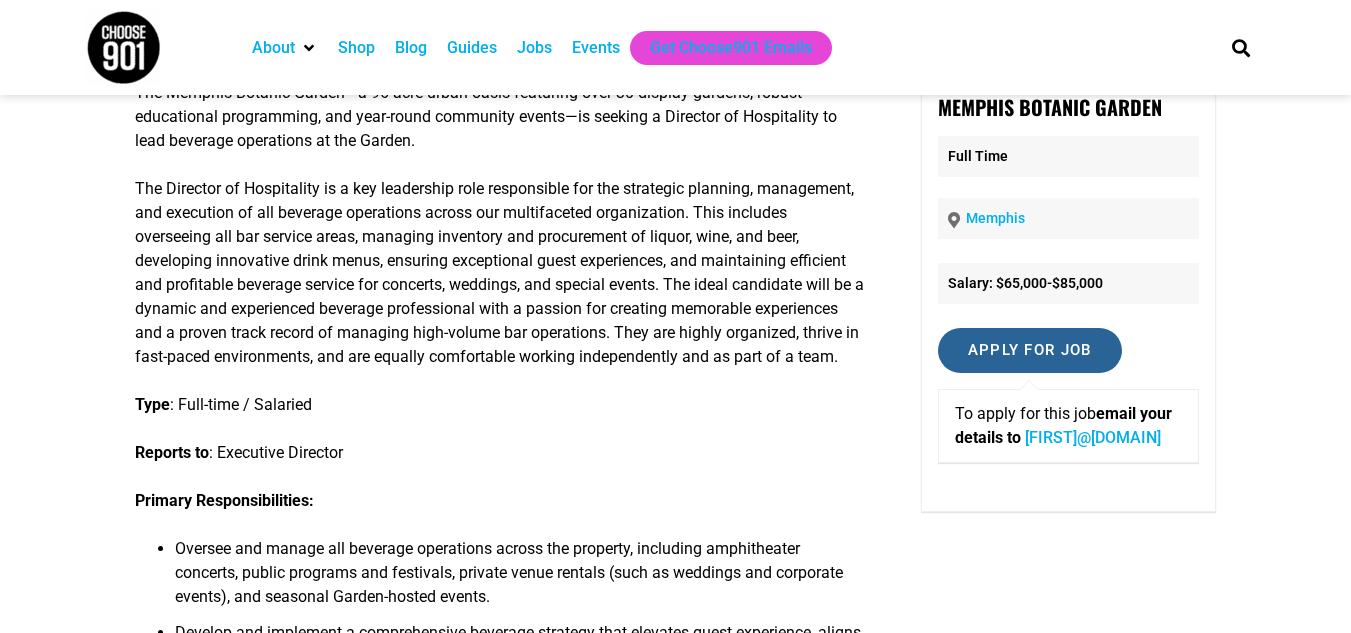 scroll, scrollTop: 155, scrollLeft: 0, axis: vertical 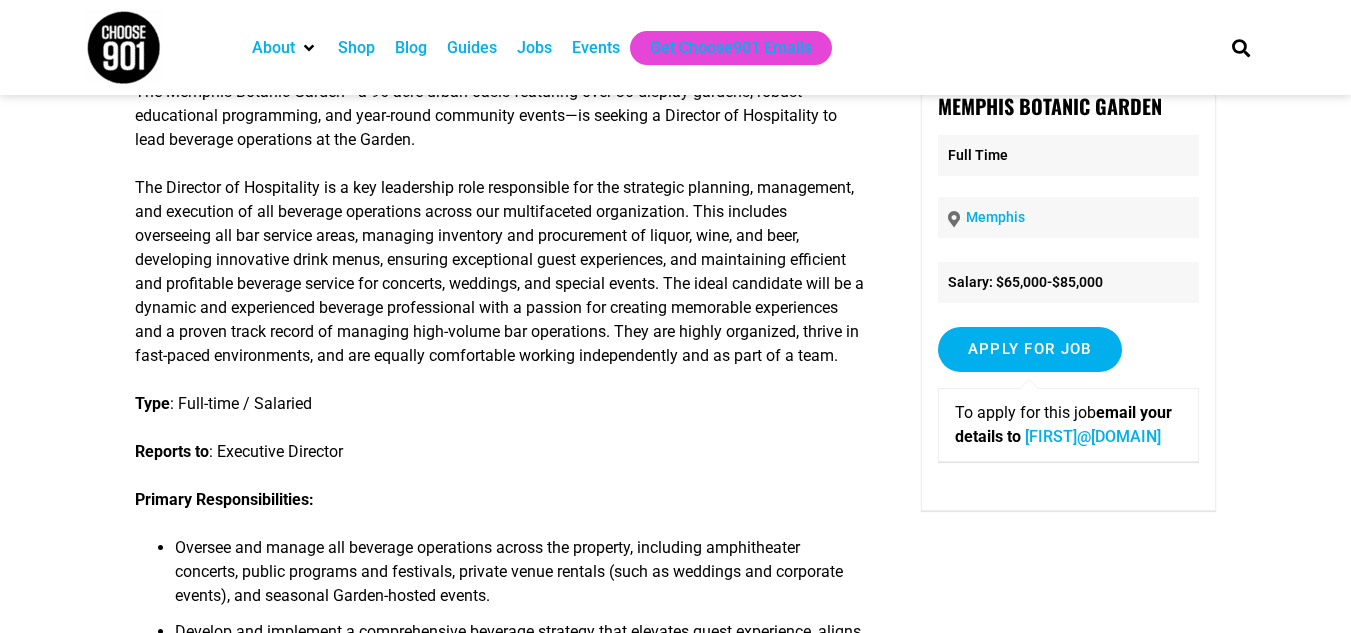 drag, startPoint x: 1174, startPoint y: 461, endPoint x: 962, endPoint y: 464, distance: 212.02122 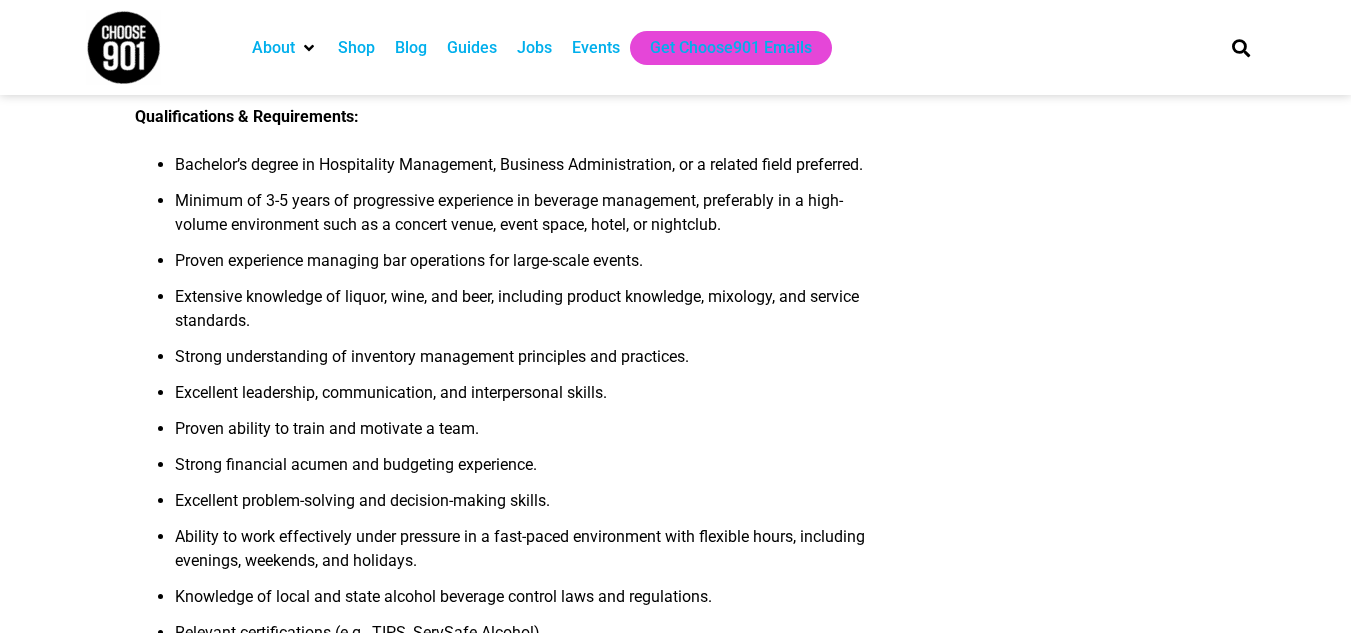 scroll, scrollTop: 1395, scrollLeft: 0, axis: vertical 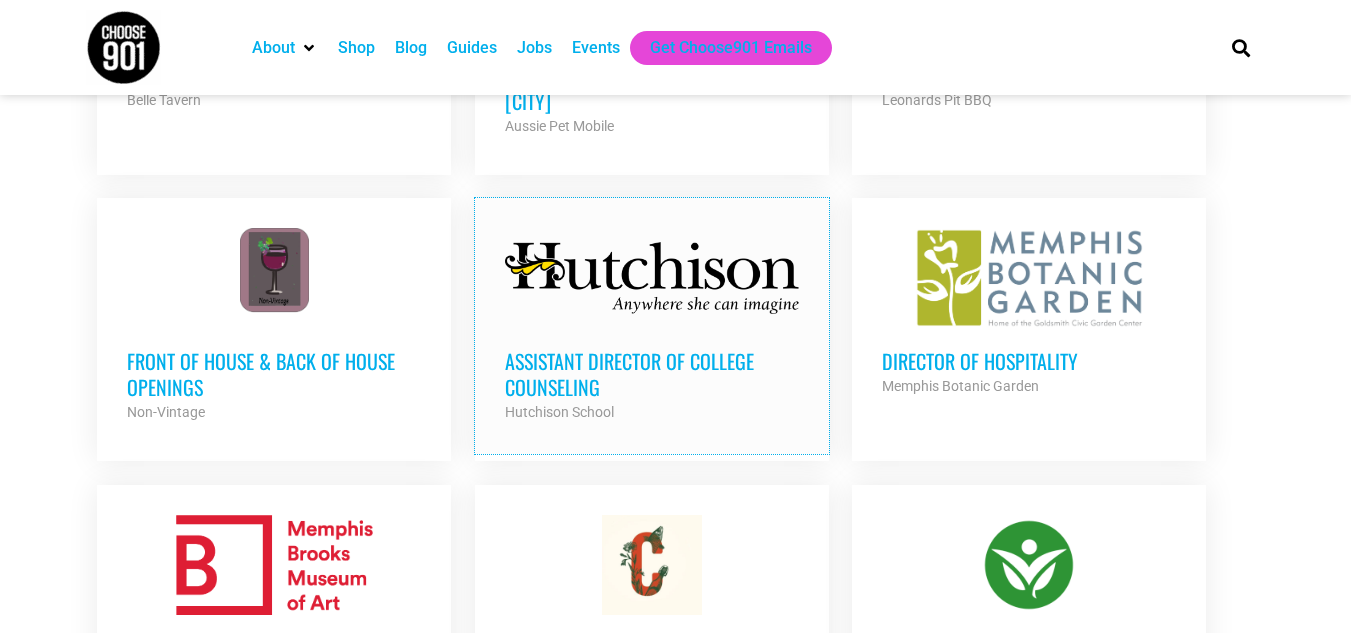 click on "[JOB_TITLE]
[INSTITUTION]
[ORG_TYPE]
[EMPLOYMENT_TYPE]" at bounding box center (652, 326) 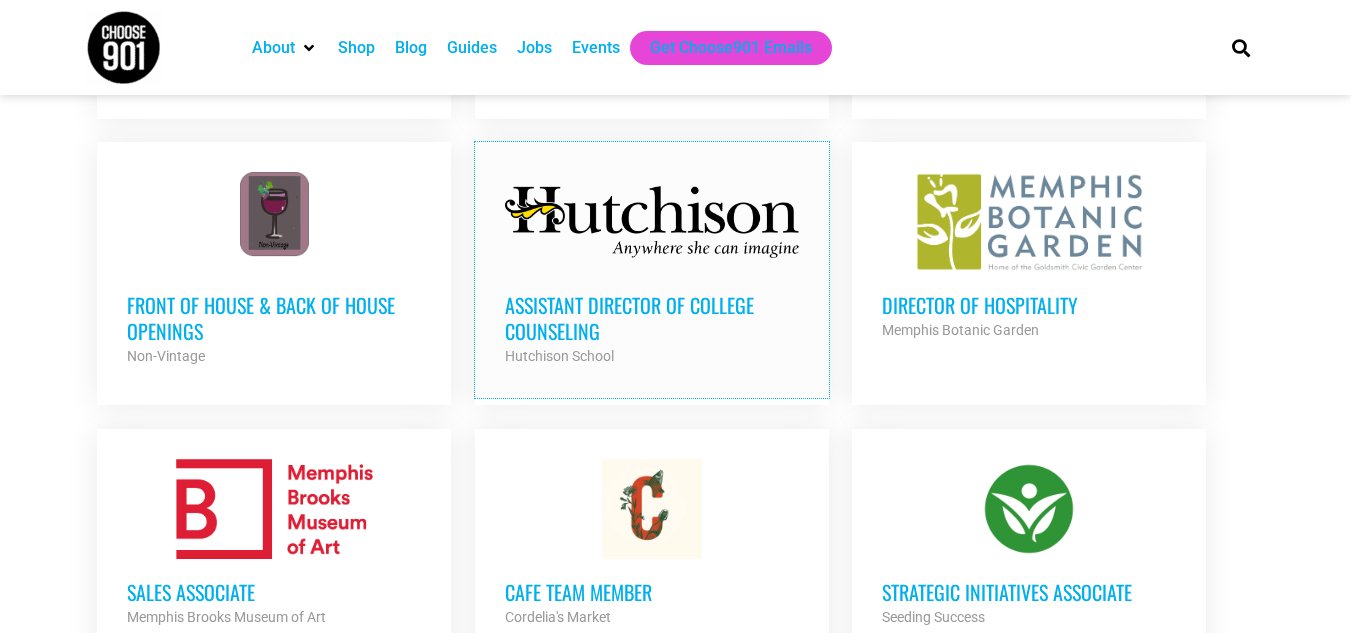 scroll, scrollTop: 1352, scrollLeft: 0, axis: vertical 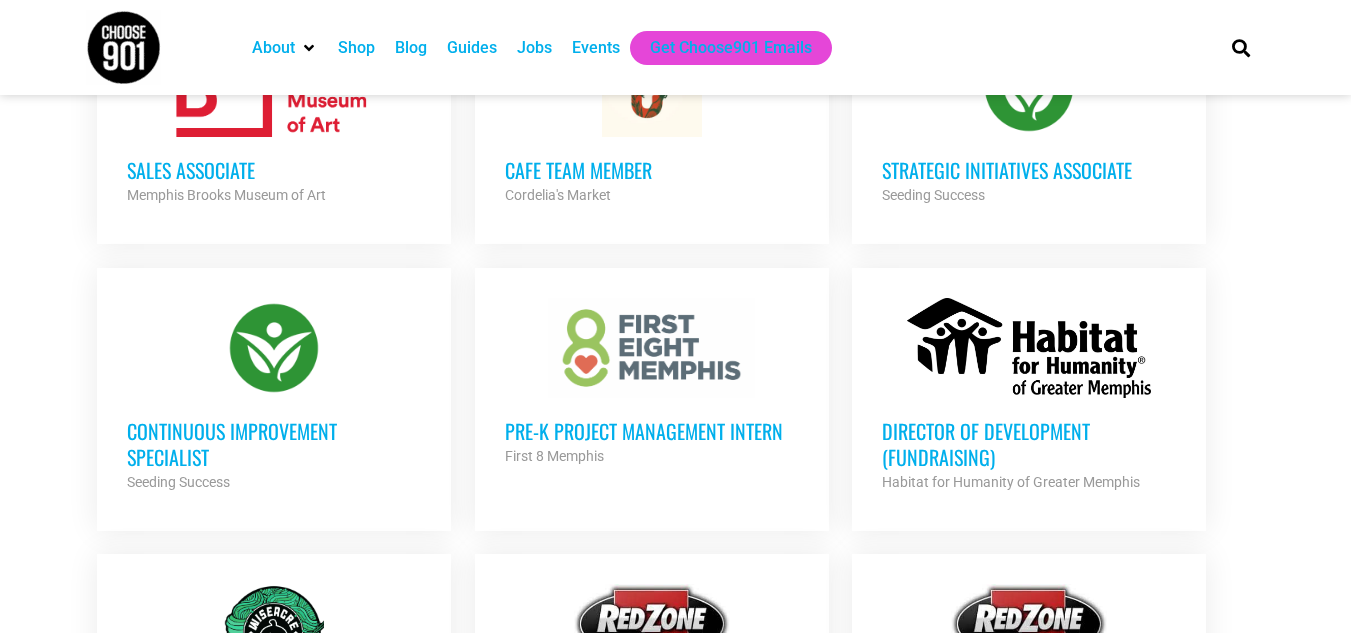 click on "Continuous Improvement Specialist" at bounding box center (274, 444) 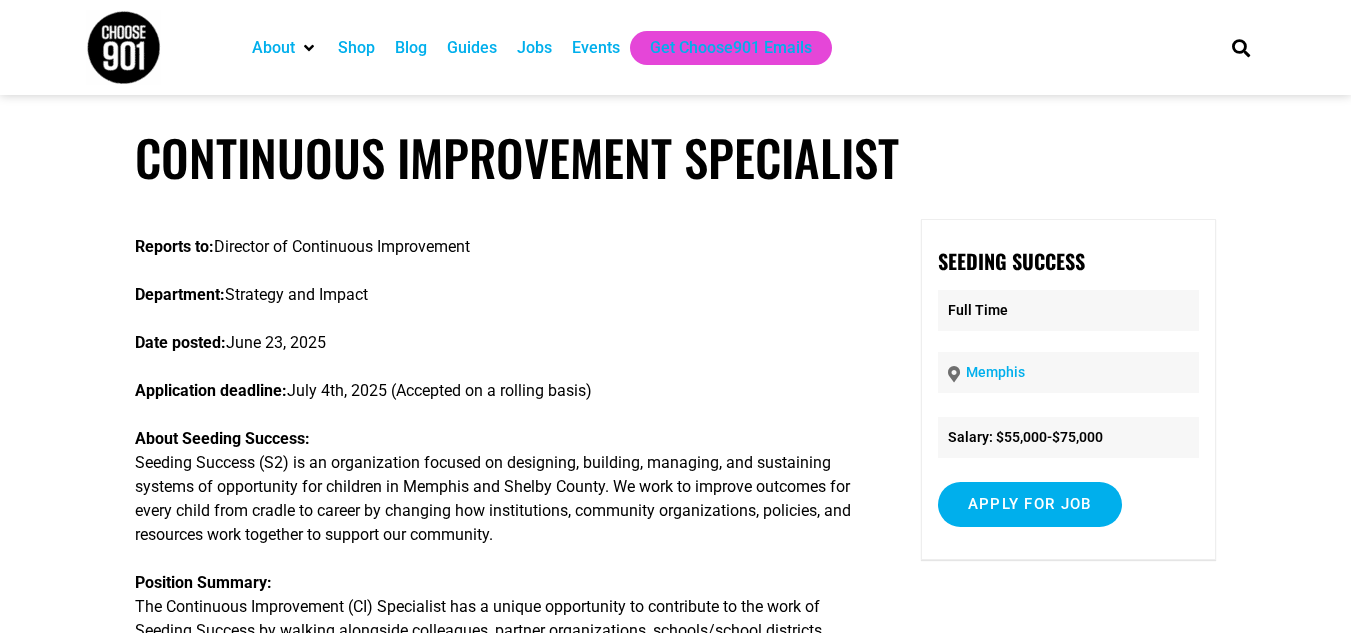 scroll, scrollTop: 0, scrollLeft: 0, axis: both 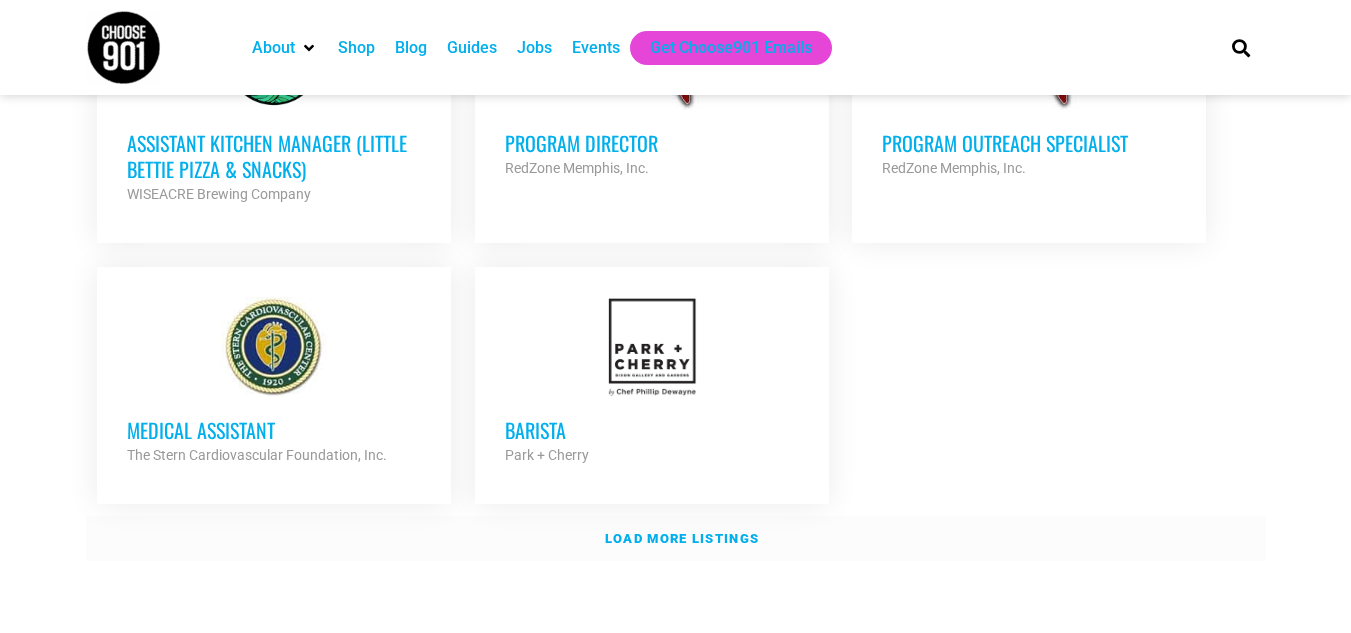 click on "Load more listings" at bounding box center (682, 538) 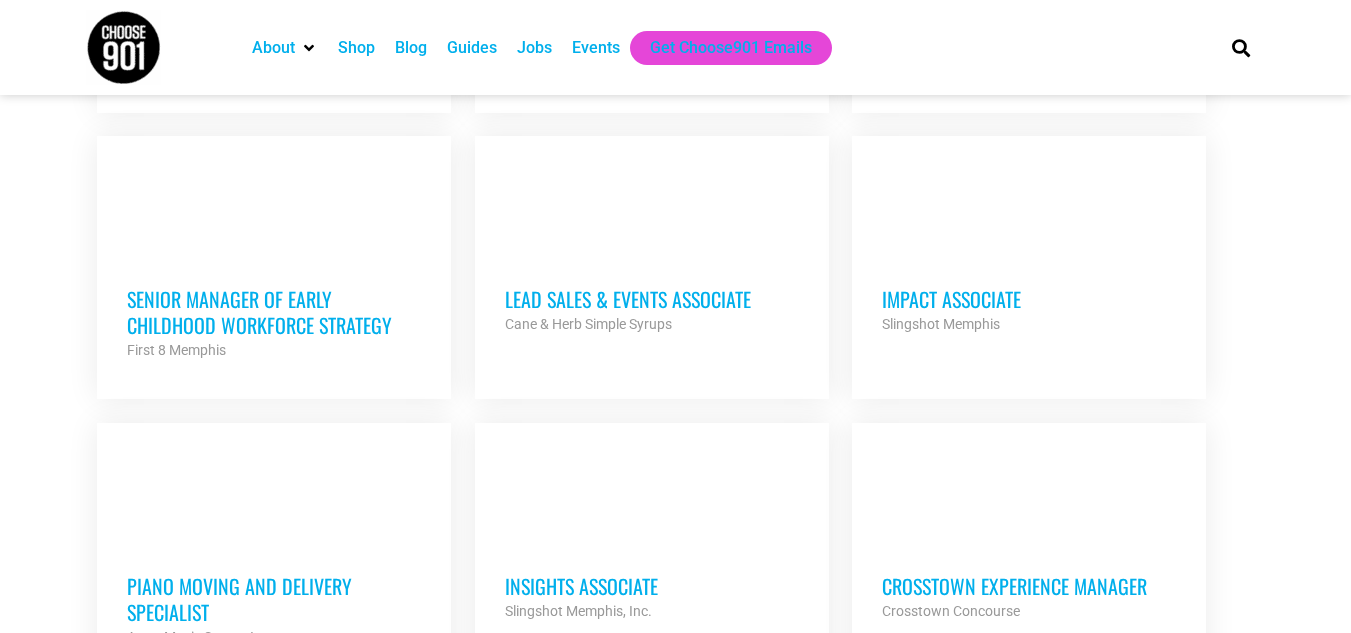 scroll, scrollTop: 3293, scrollLeft: 0, axis: vertical 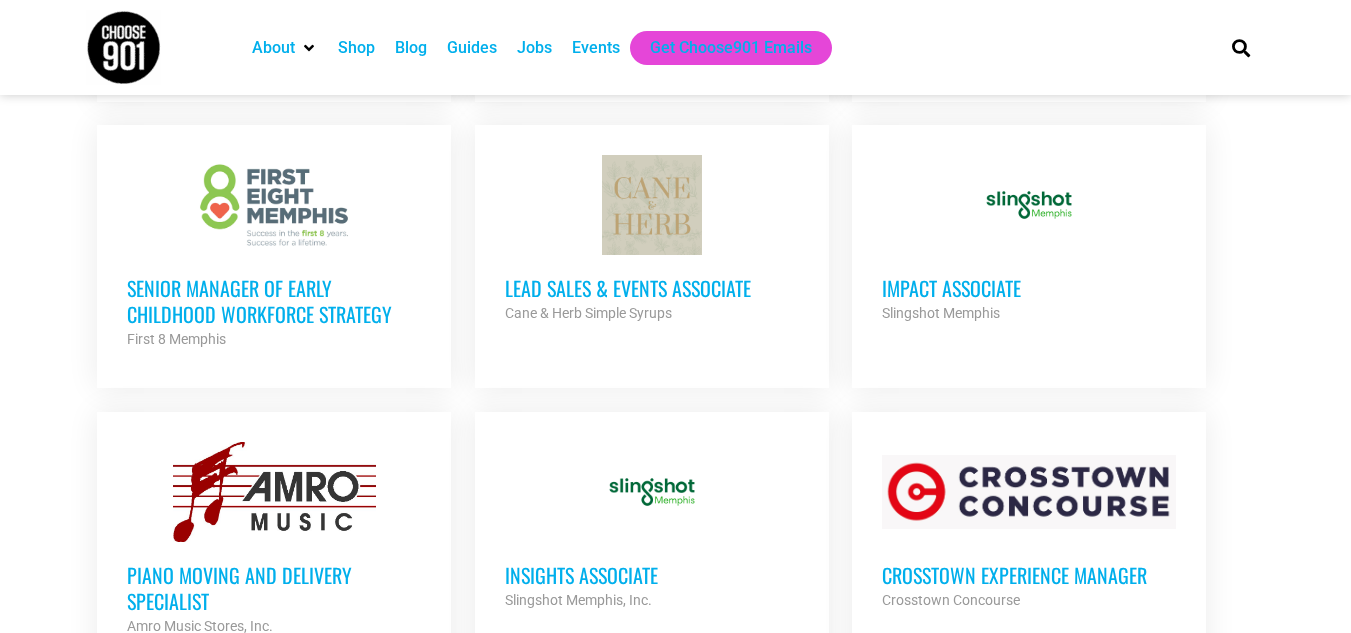 click on "Impact Associate" at bounding box center [1029, 288] 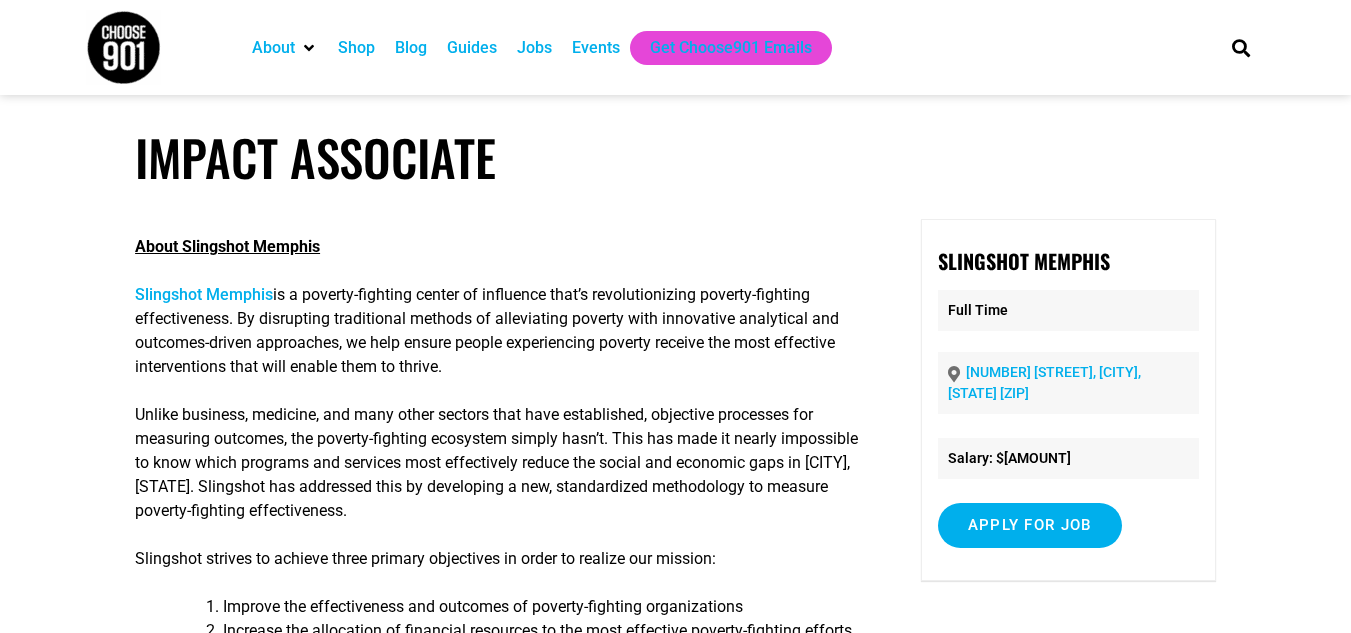 scroll, scrollTop: 0, scrollLeft: 0, axis: both 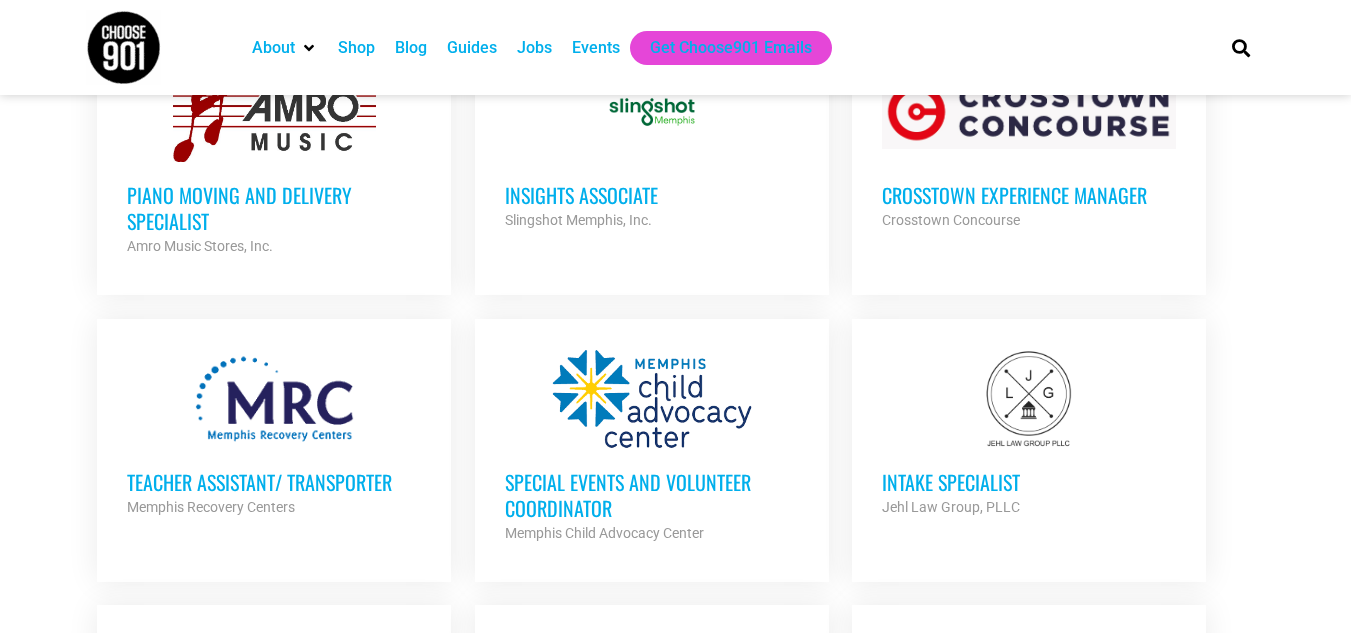 click on "Crosstown Experience Manager" at bounding box center [1029, 195] 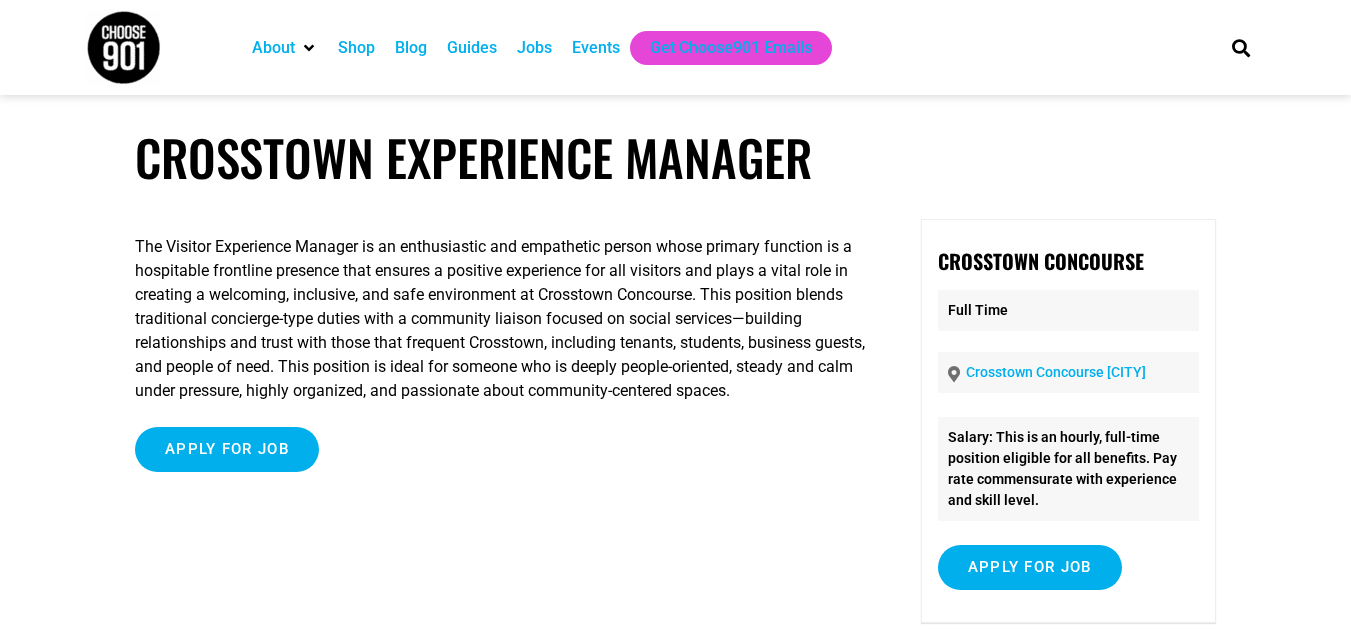scroll, scrollTop: 0, scrollLeft: 0, axis: both 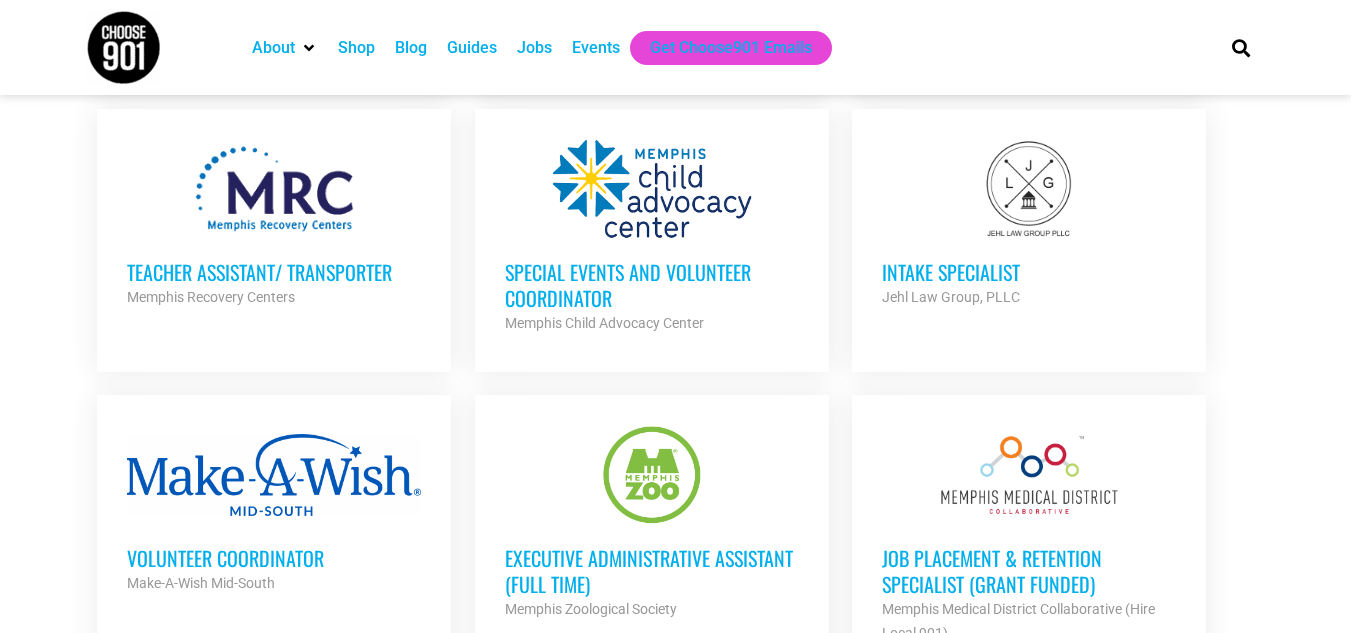 click on "Special Events and Volunteer Coordinator" at bounding box center (652, 285) 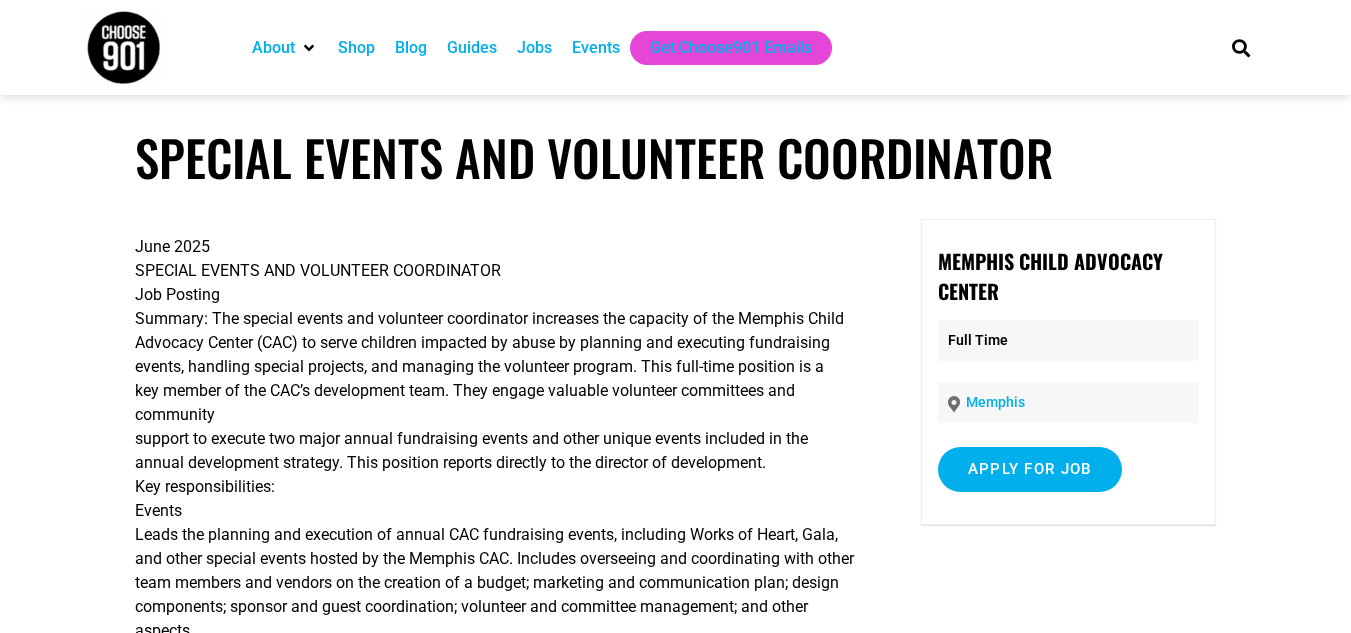 scroll, scrollTop: 0, scrollLeft: 0, axis: both 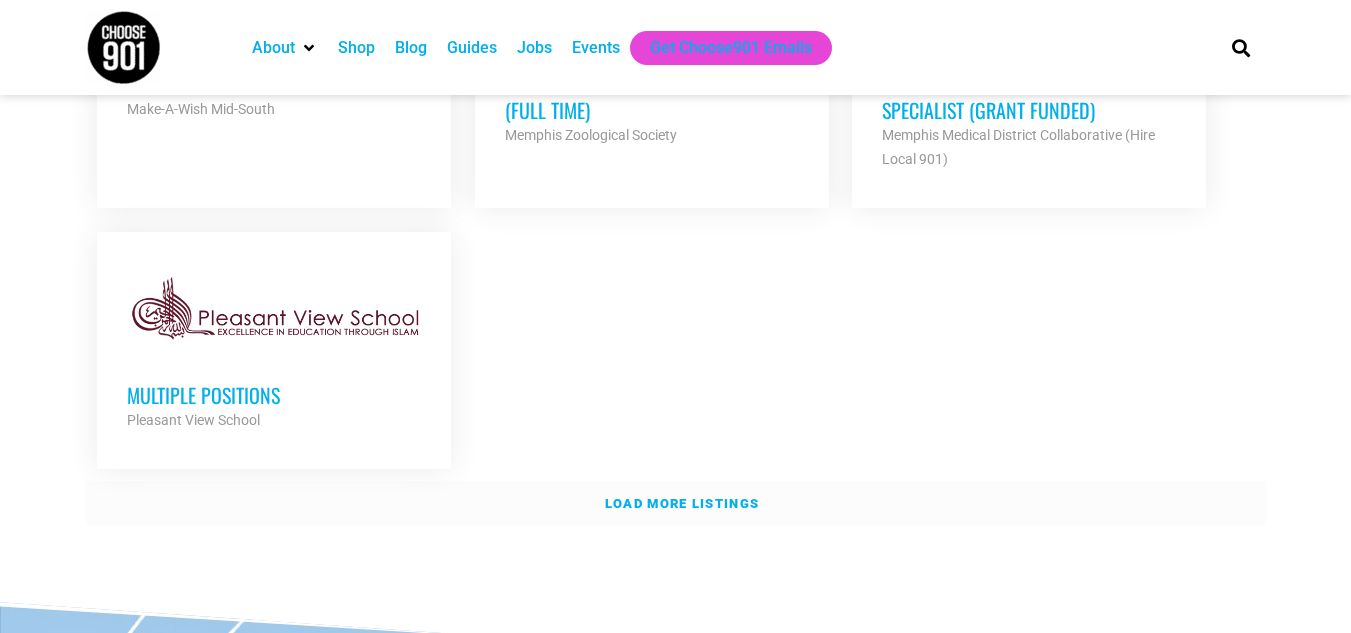 click on "Load more listings" at bounding box center [682, 503] 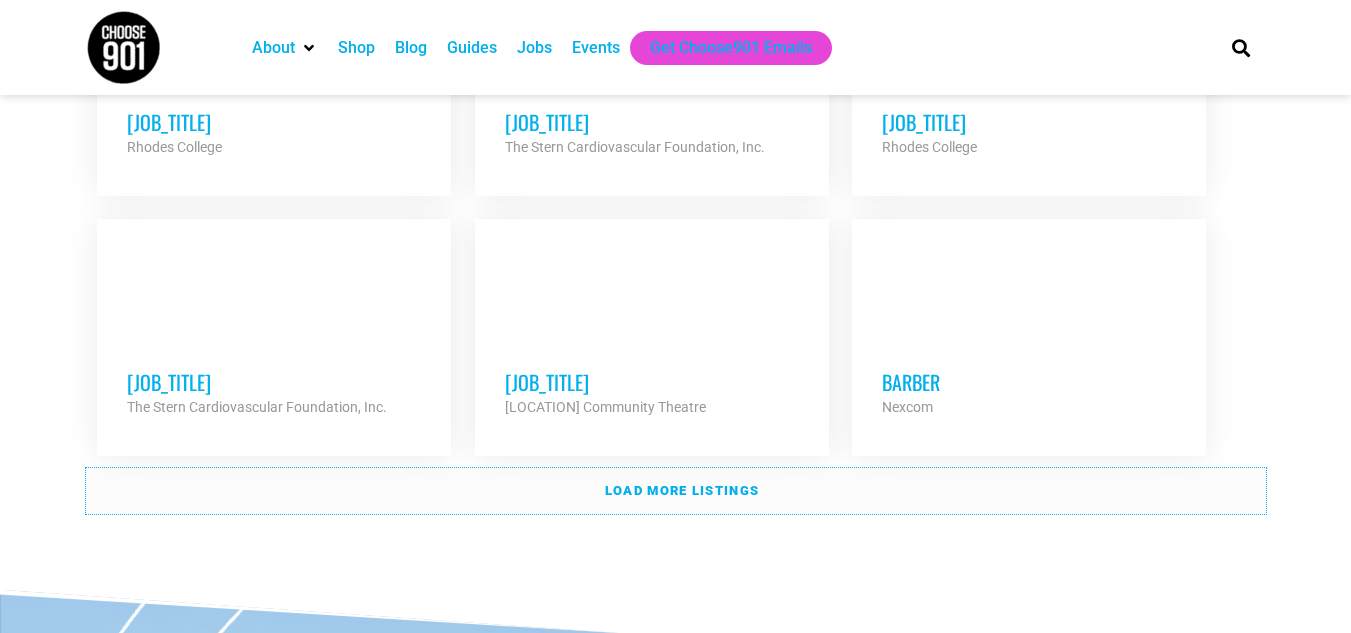 scroll, scrollTop: 6113, scrollLeft: 0, axis: vertical 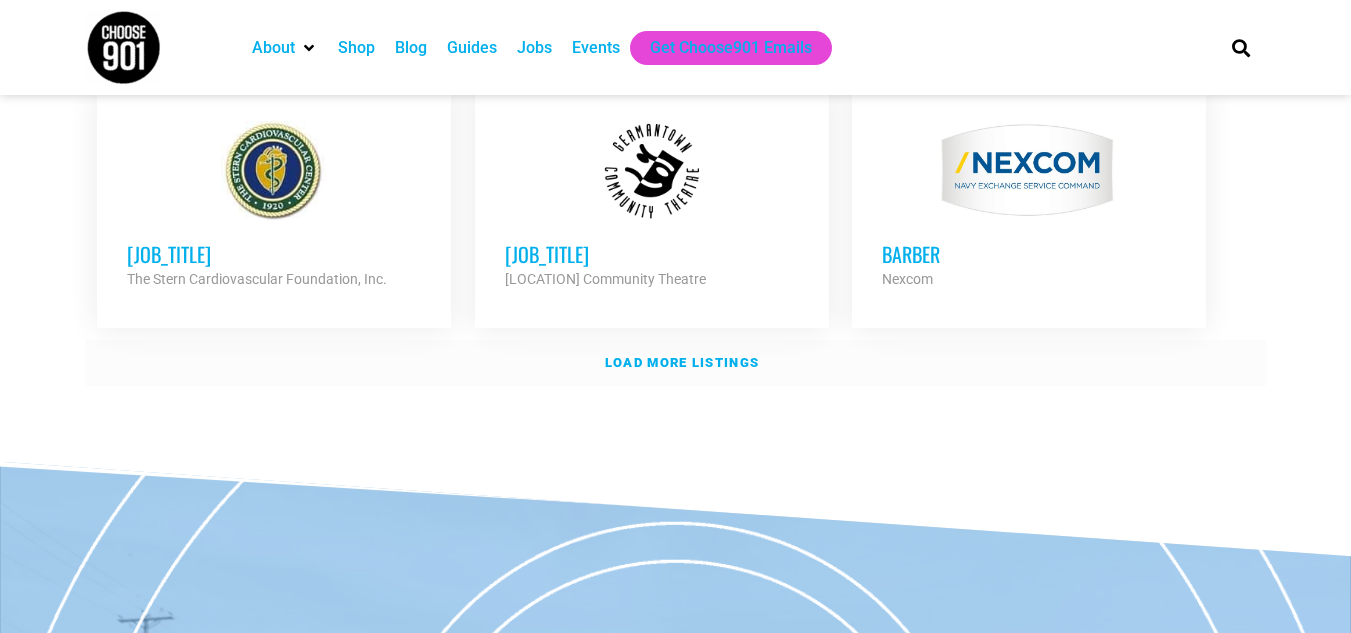 click on "Load more listings" at bounding box center [676, 363] 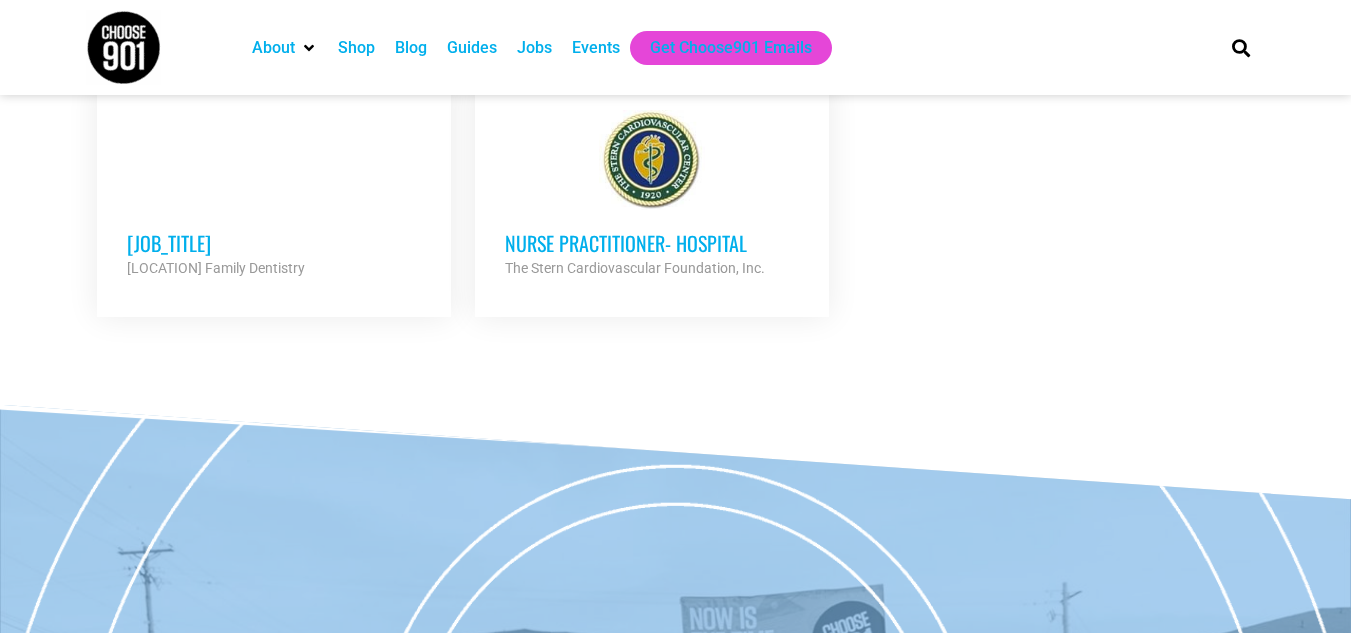 scroll, scrollTop: 6386, scrollLeft: 0, axis: vertical 